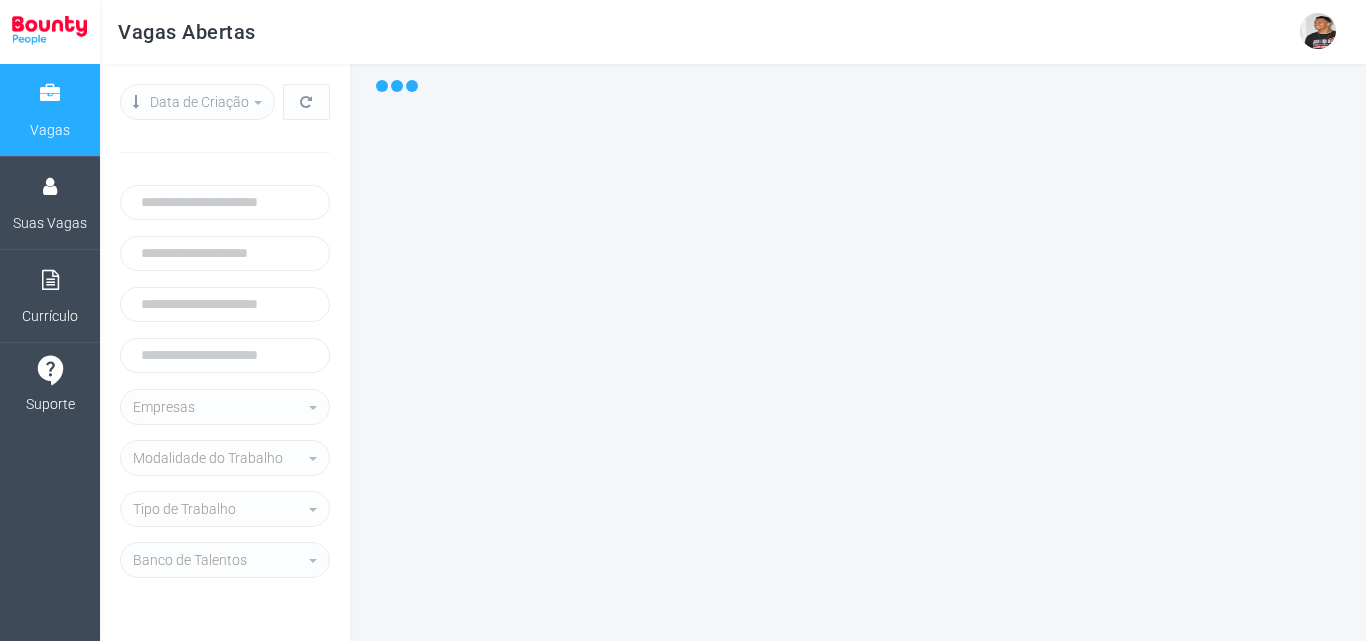 select 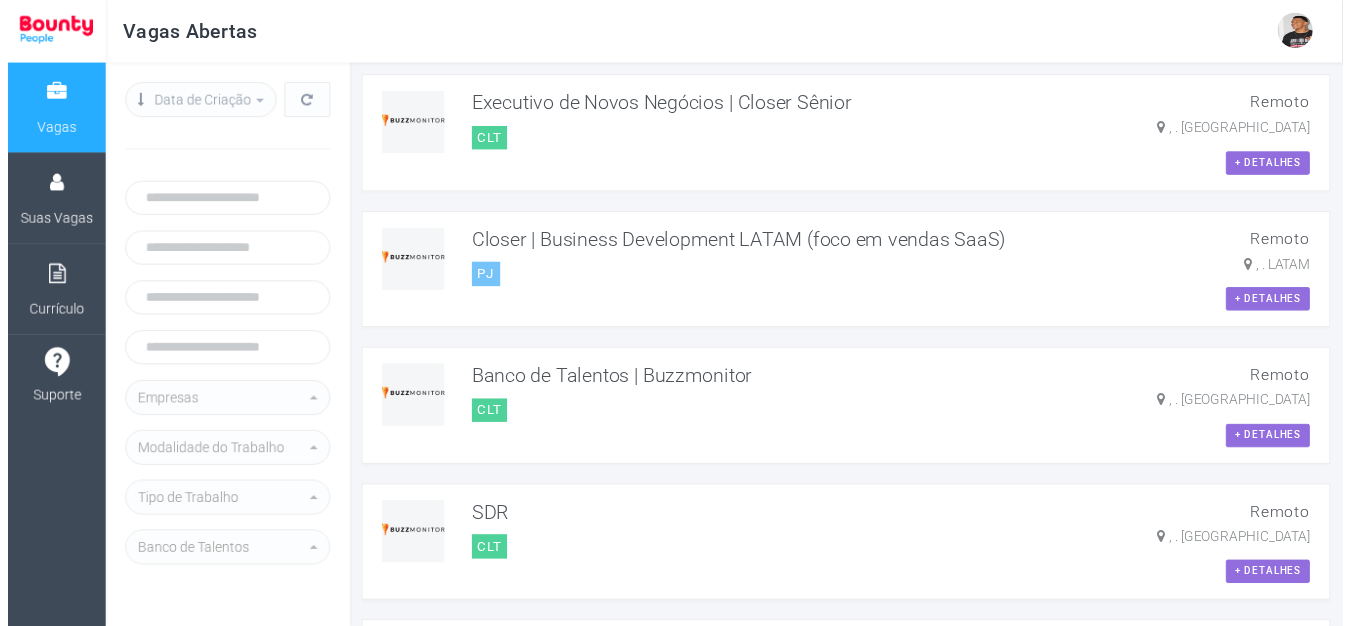 scroll, scrollTop: 0, scrollLeft: 0, axis: both 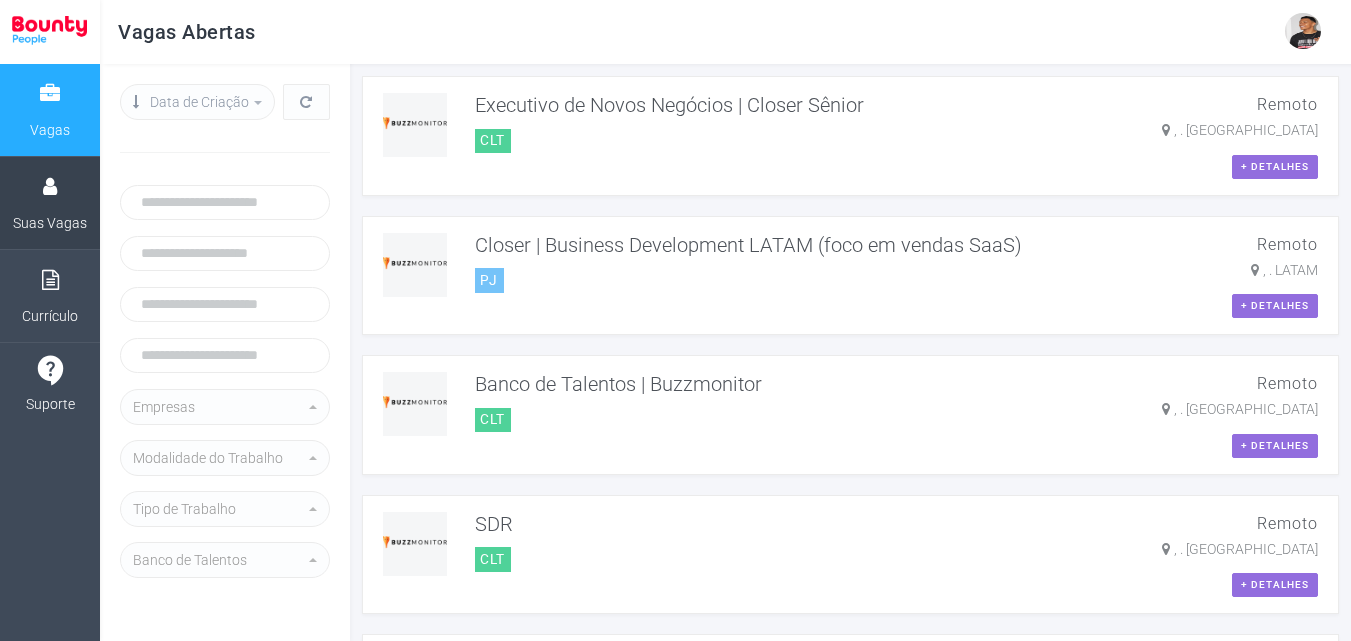 click on "Suas Vagas" at bounding box center [50, 223] 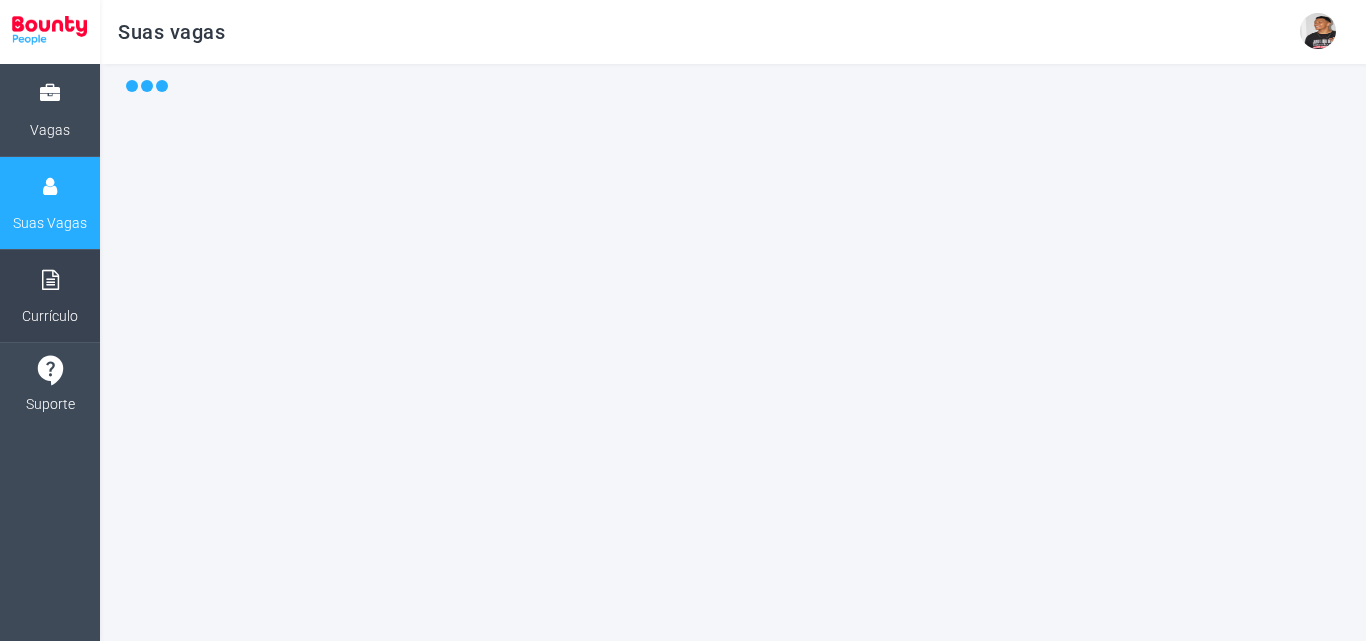 click on "Currículo" at bounding box center [50, 296] 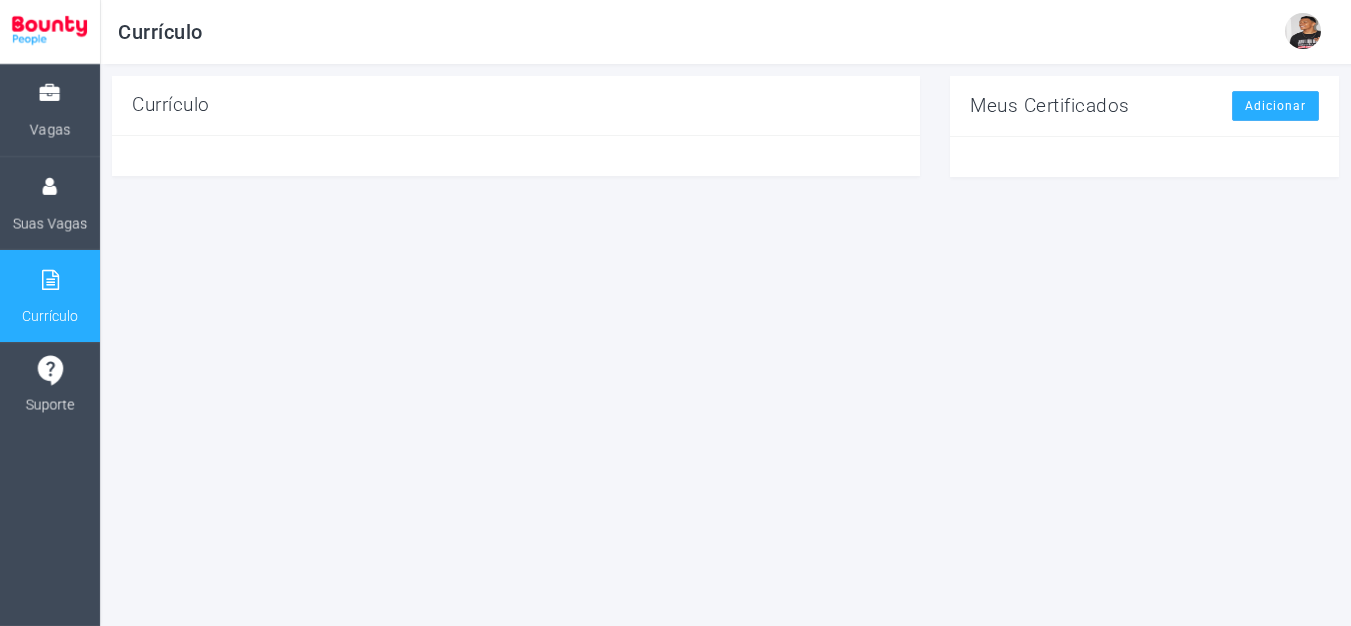 click on "Currículo" at bounding box center (50, 296) 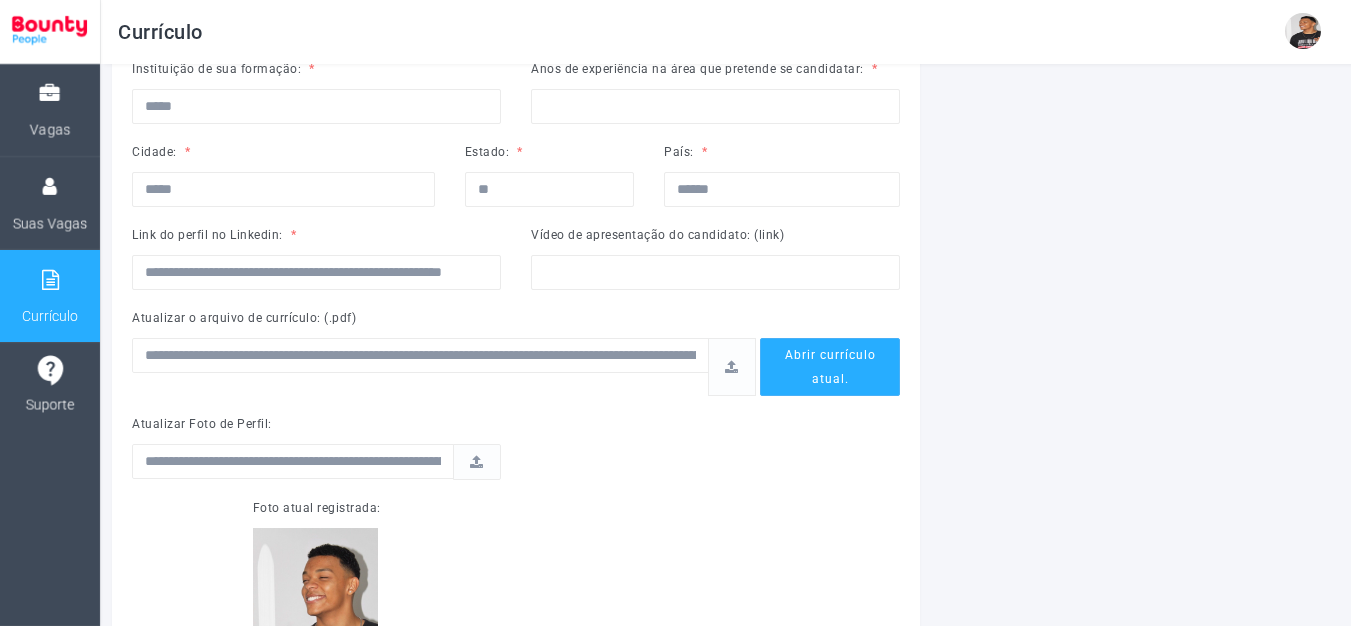 scroll, scrollTop: 471, scrollLeft: 0, axis: vertical 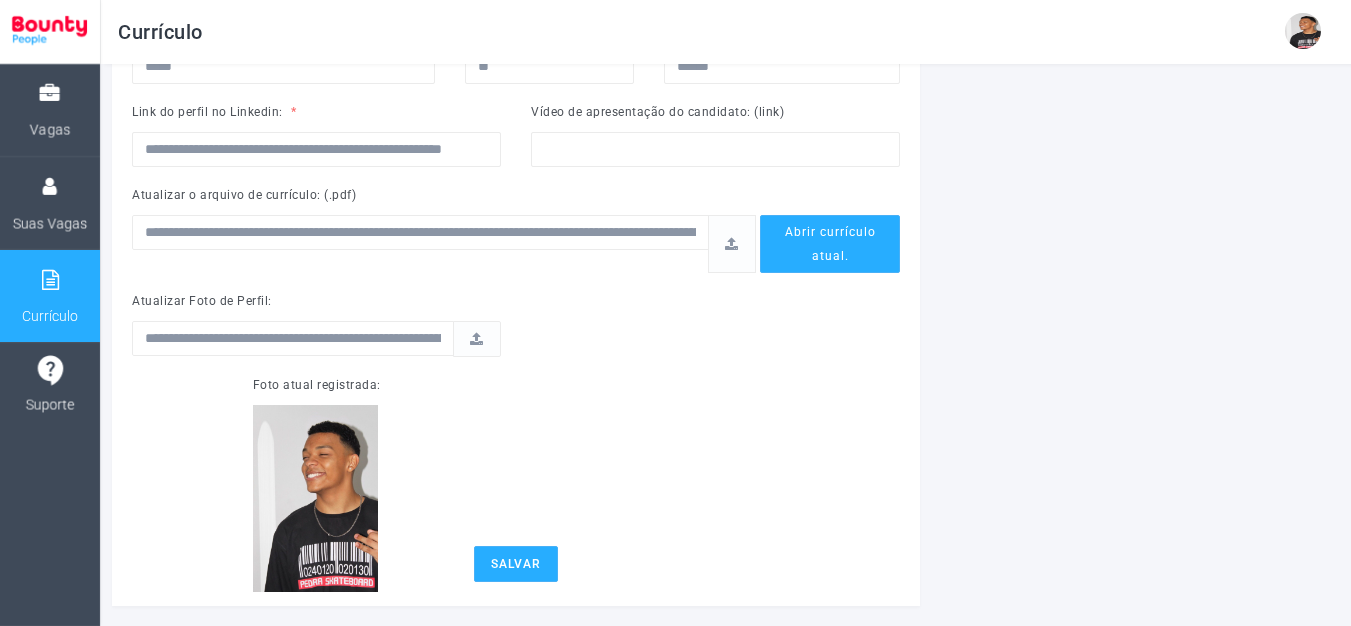 drag, startPoint x: 833, startPoint y: 246, endPoint x: 775, endPoint y: 256, distance: 58.855755 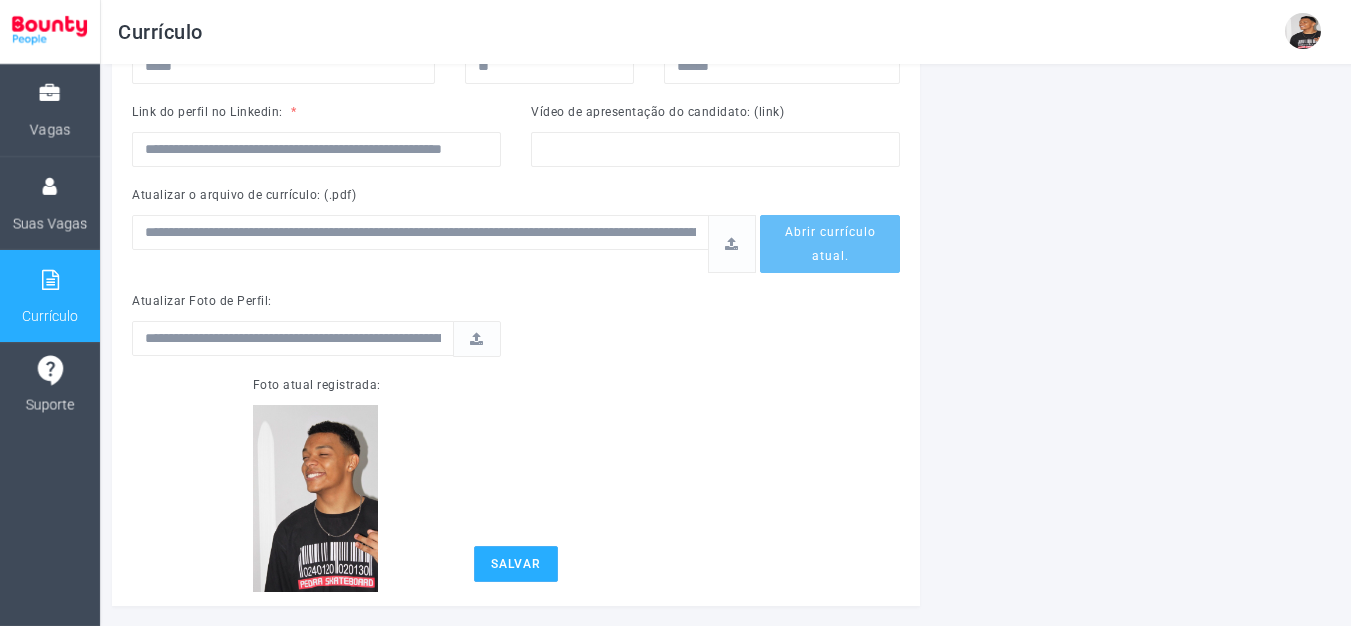 click on "Abrir currículo atual." at bounding box center (830, 244) 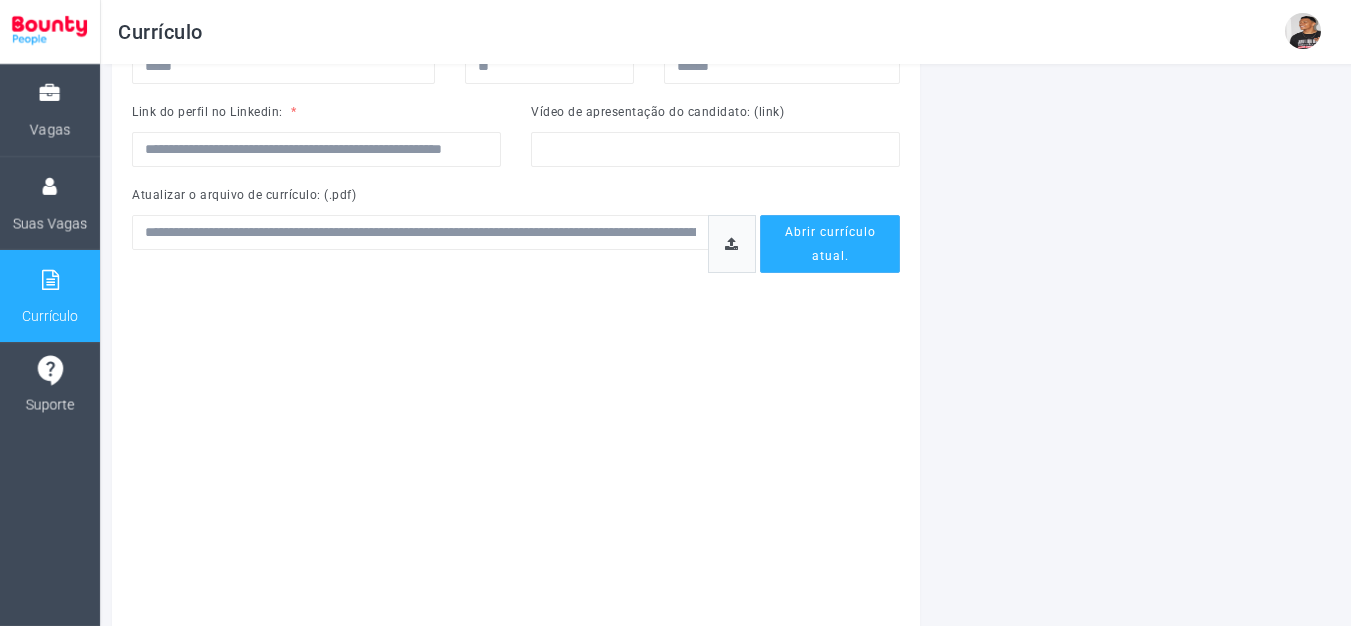 click at bounding box center [732, 244] 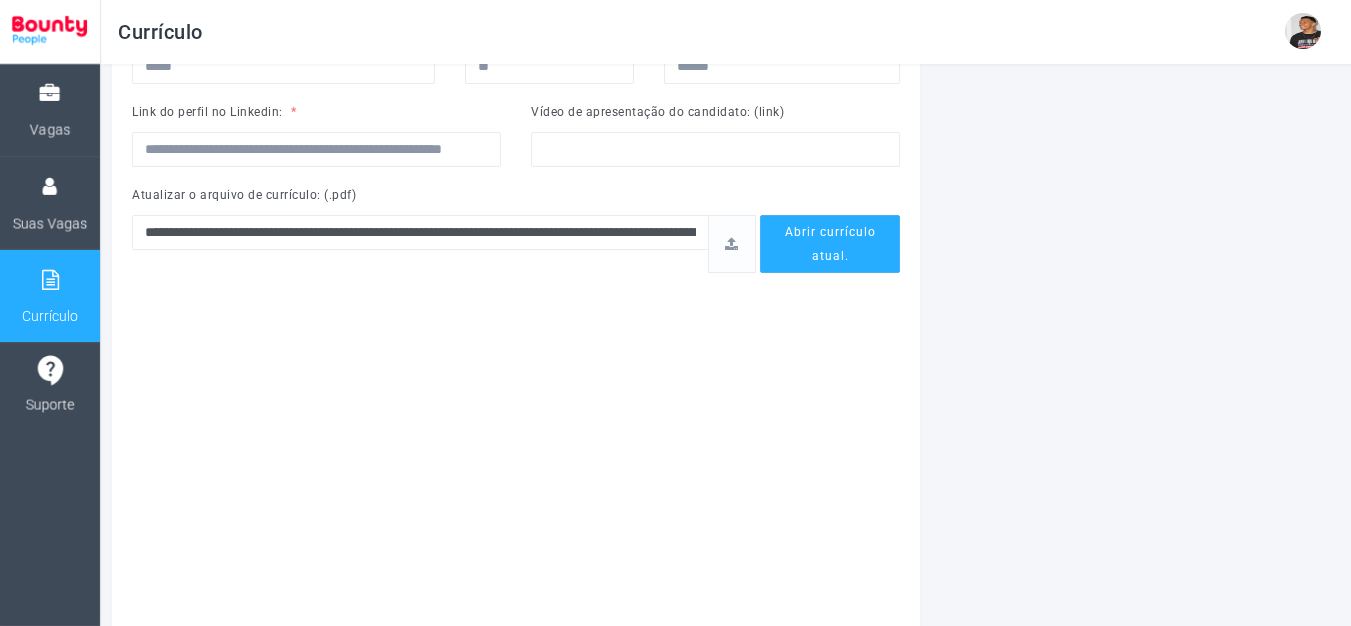 type on "**********" 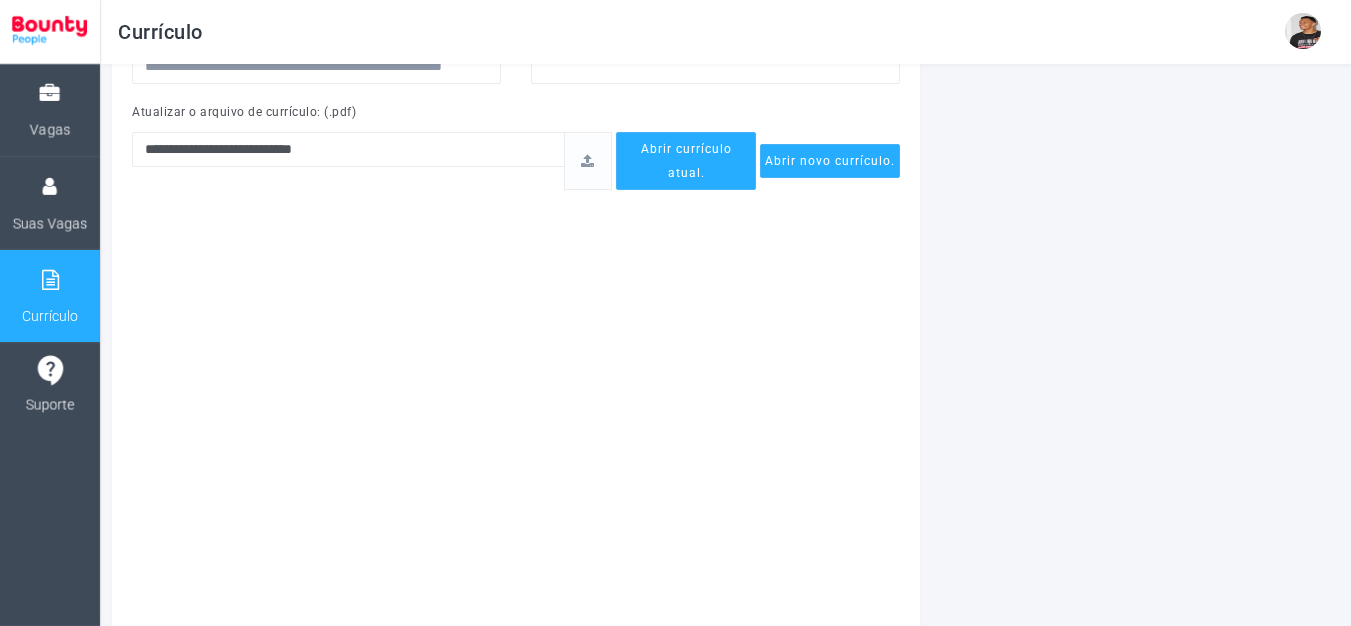 scroll, scrollTop: 551, scrollLeft: 0, axis: vertical 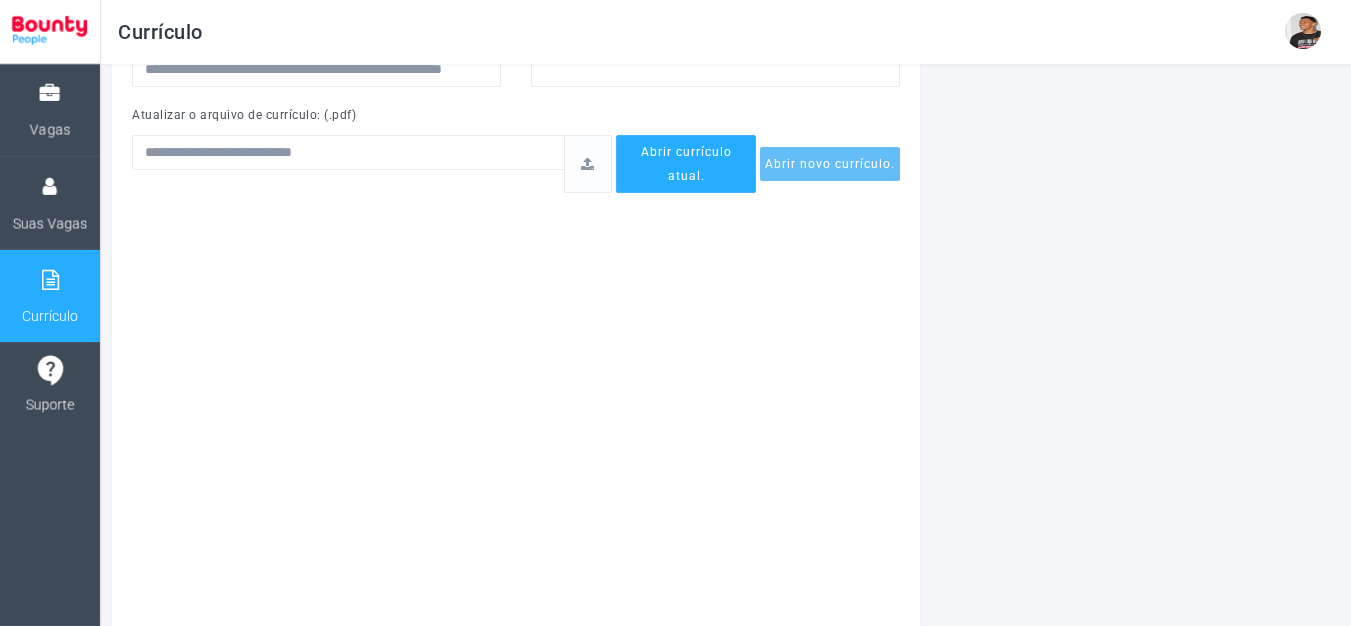 click on "Abrir novo currículo." at bounding box center (830, 164) 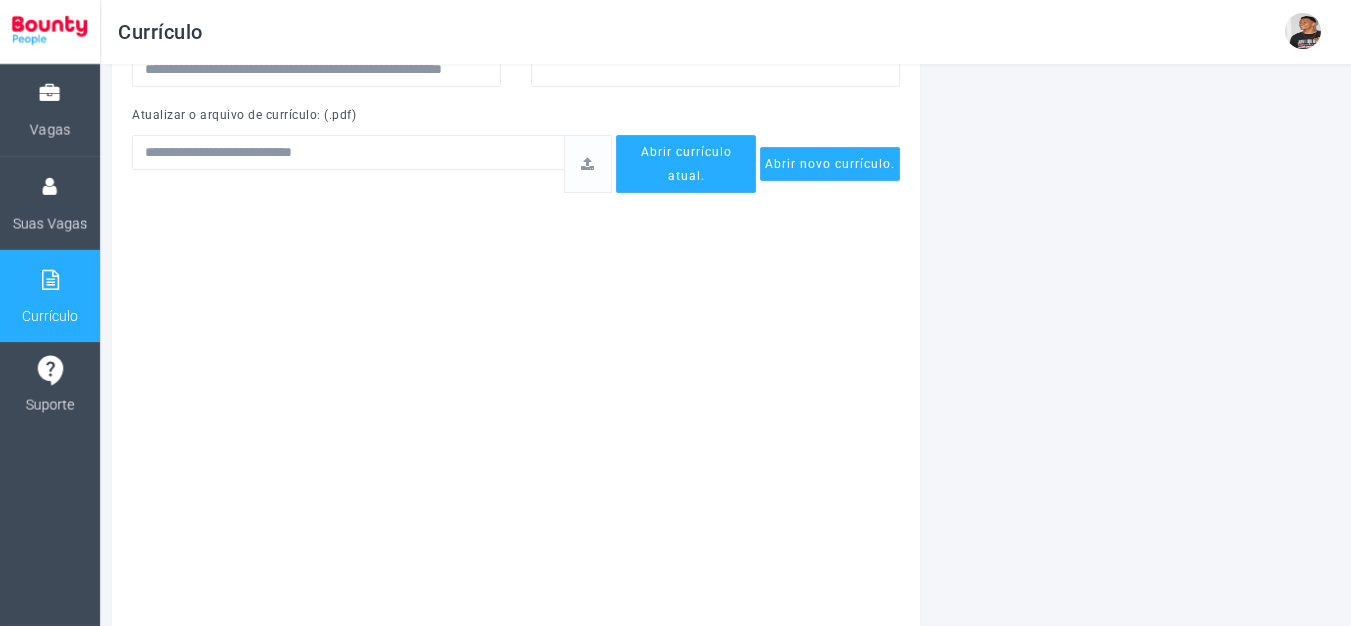 drag, startPoint x: 1363, startPoint y: 269, endPoint x: 1365, endPoint y: 281, distance: 12.165525 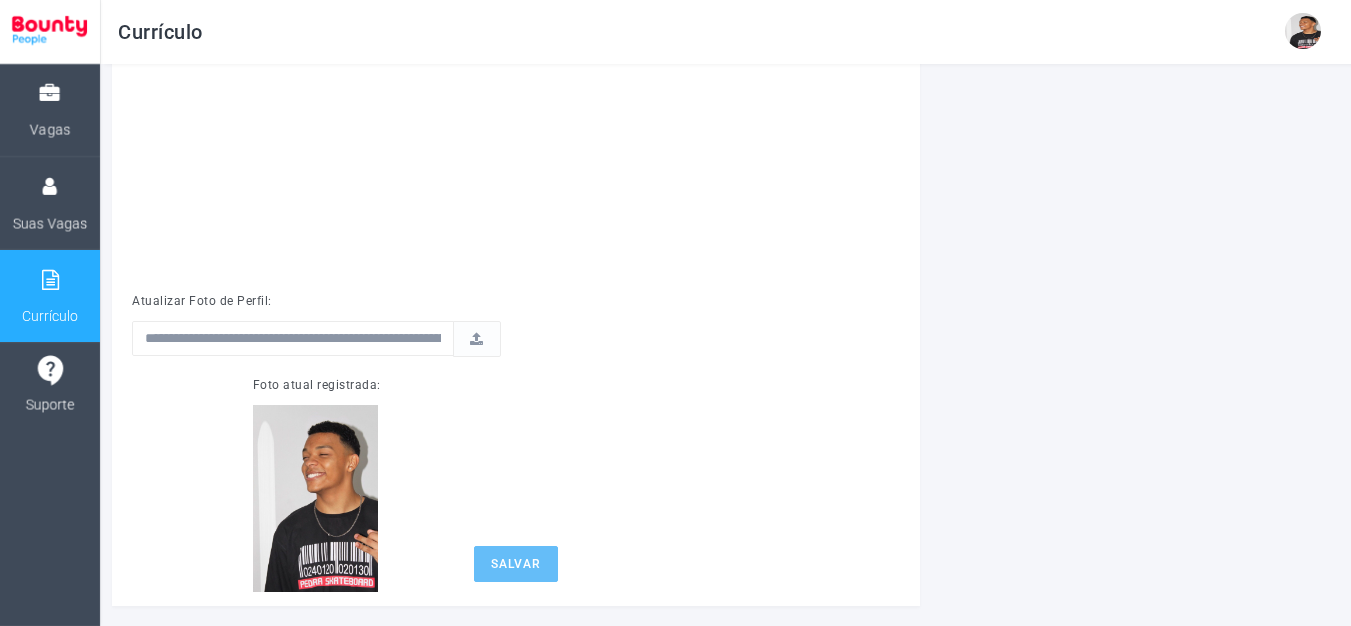 click on "Salvar" at bounding box center (516, 564) 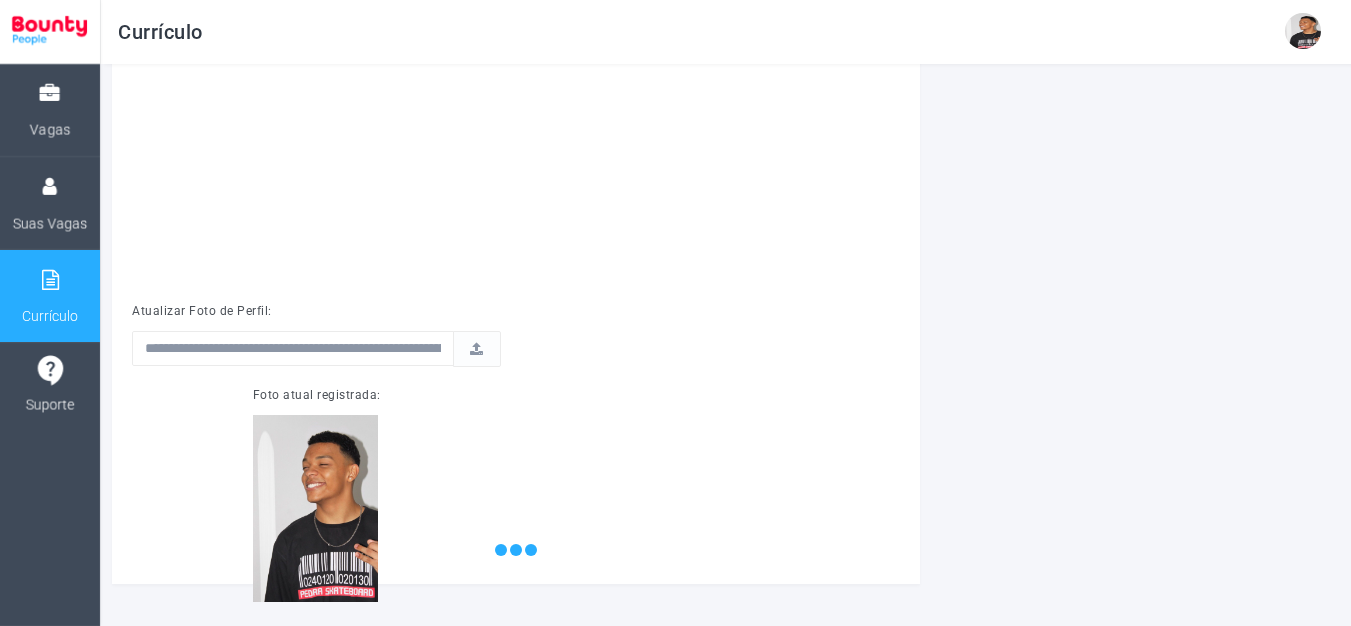 scroll, scrollTop: 871, scrollLeft: 0, axis: vertical 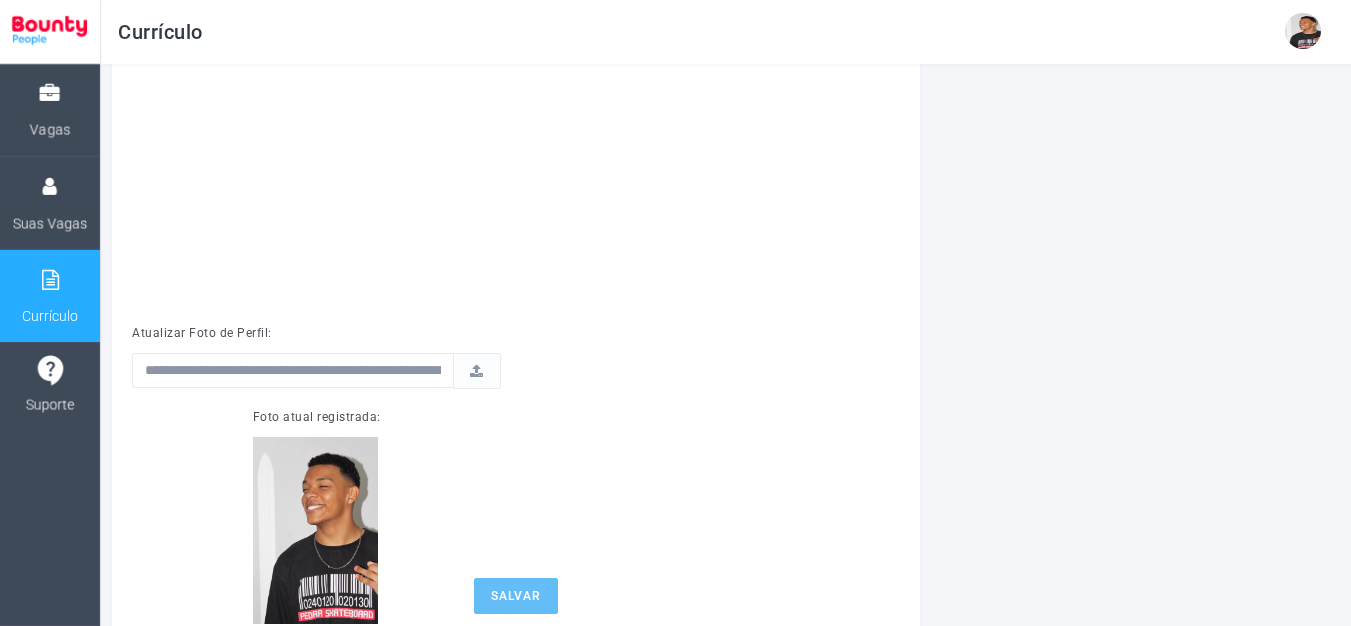 click on "Salvar" at bounding box center [516, 596] 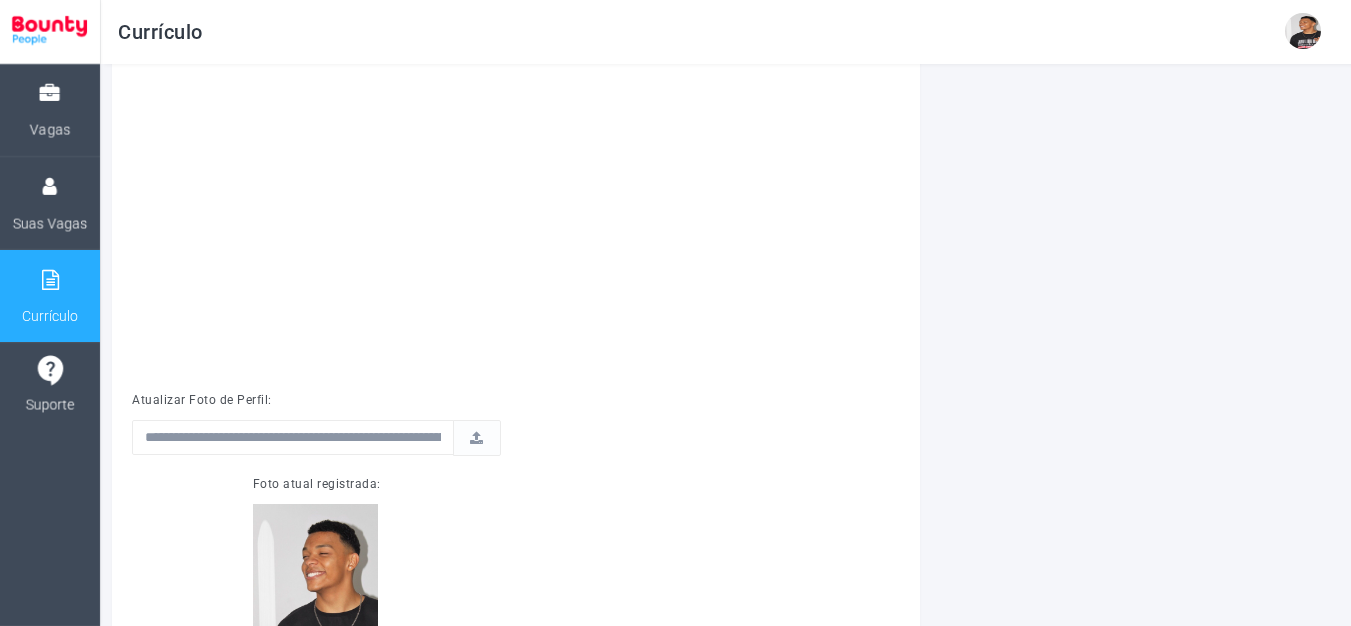 scroll, scrollTop: 903, scrollLeft: 0, axis: vertical 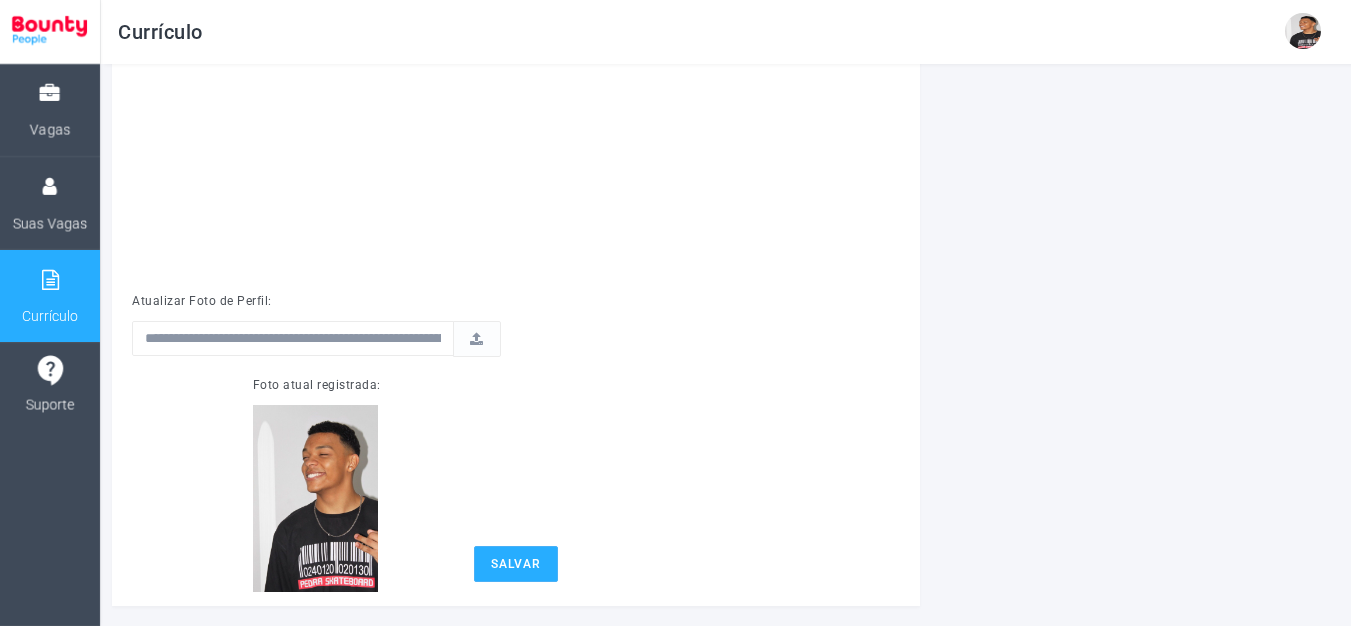 click on "Salvar" at bounding box center (516, 564) 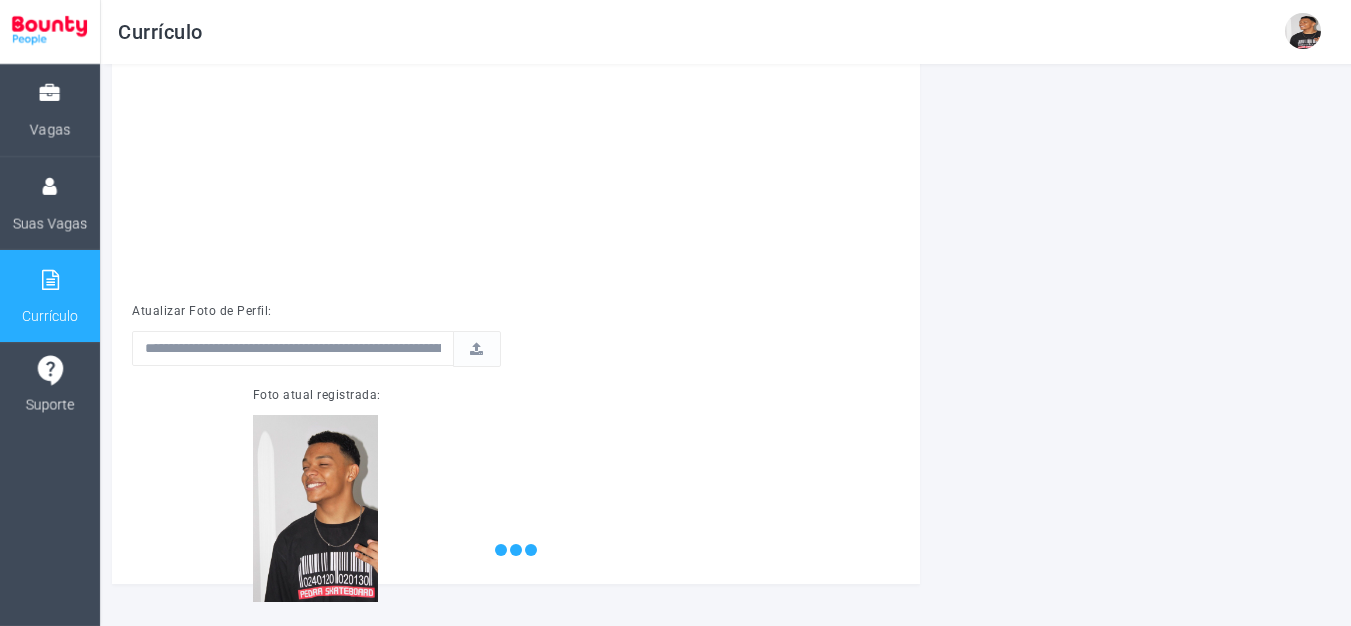 scroll, scrollTop: 871, scrollLeft: 0, axis: vertical 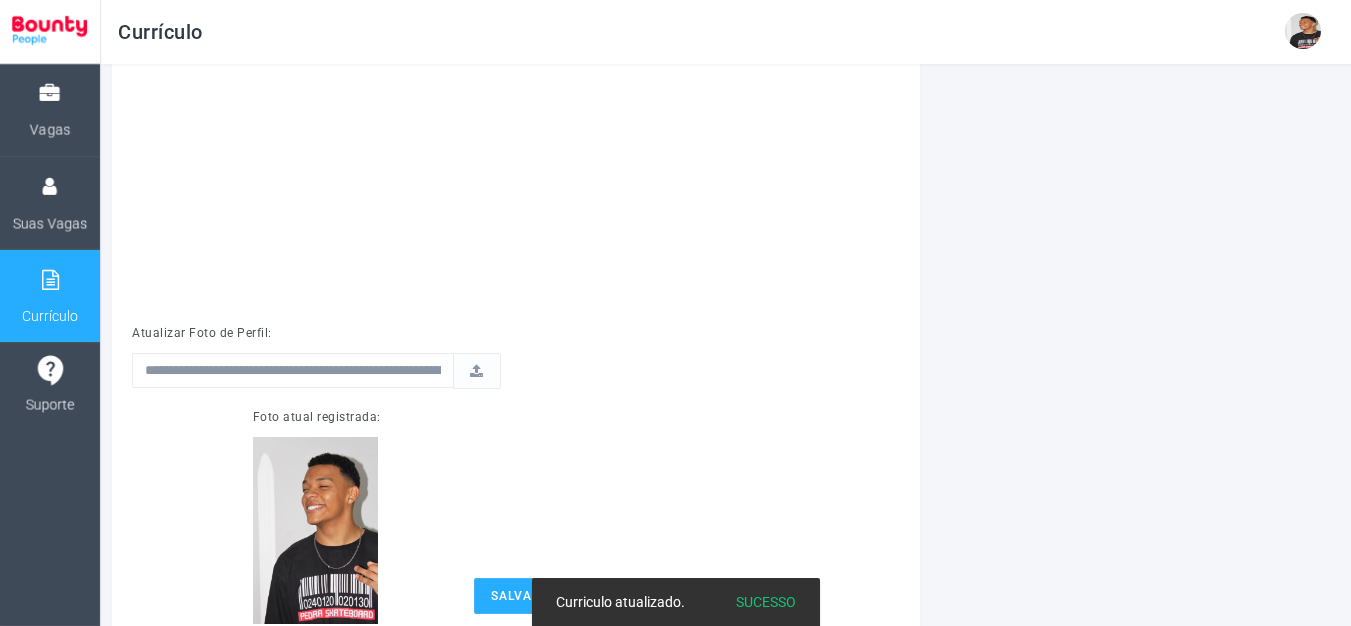 click on "☰
Currículo [PERSON_NAME]      [PERSON_NAME][EMAIL_ADDRESS][DOMAIN_NAME]
Logout" at bounding box center [725, 32] 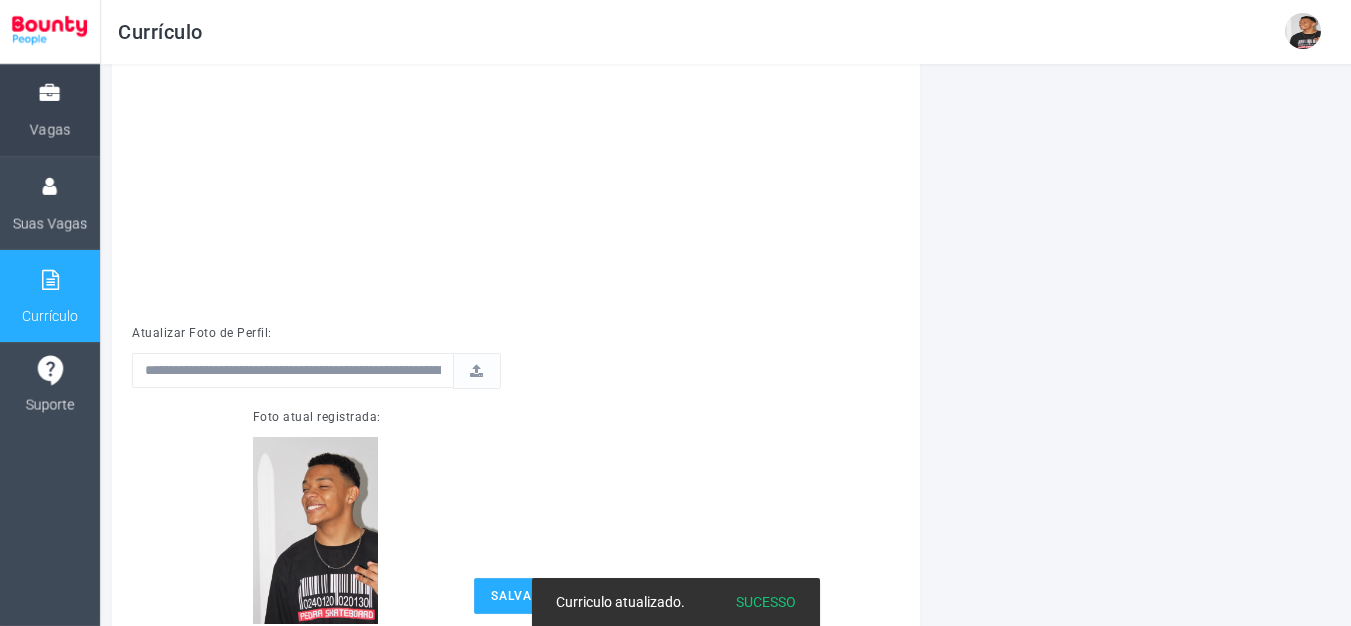 drag, startPoint x: 43, startPoint y: 109, endPoint x: 66, endPoint y: 91, distance: 29.206163 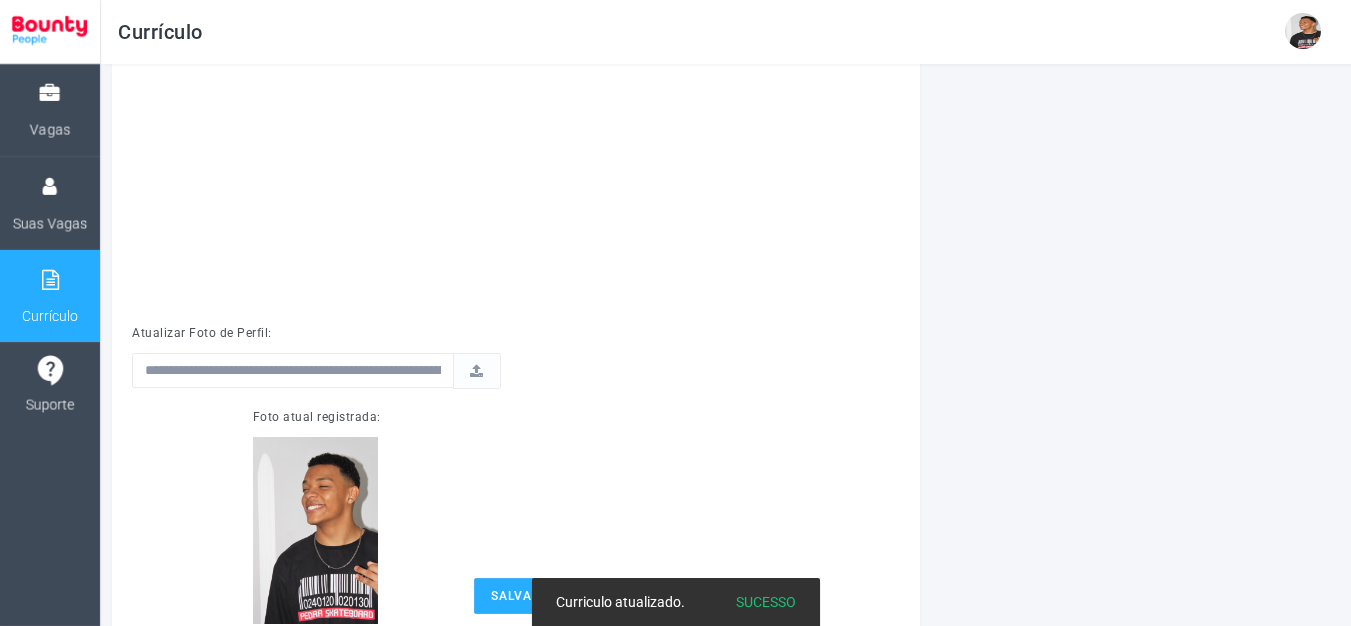 select 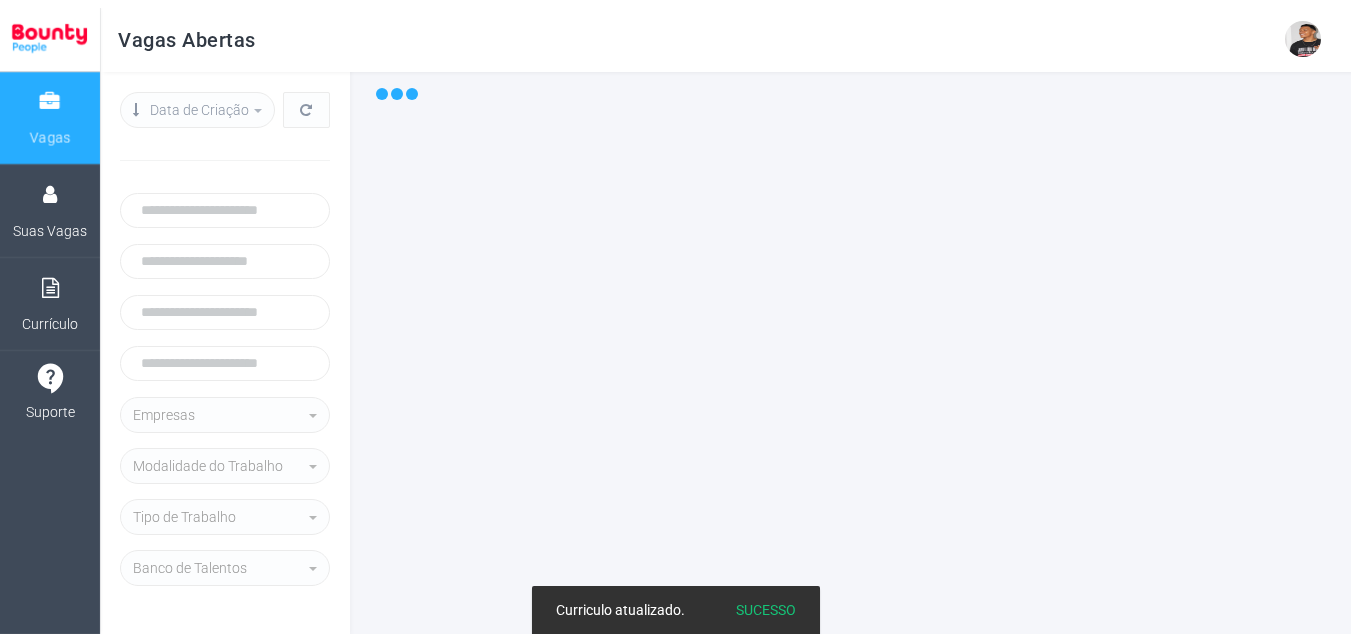 scroll, scrollTop: 0, scrollLeft: 0, axis: both 